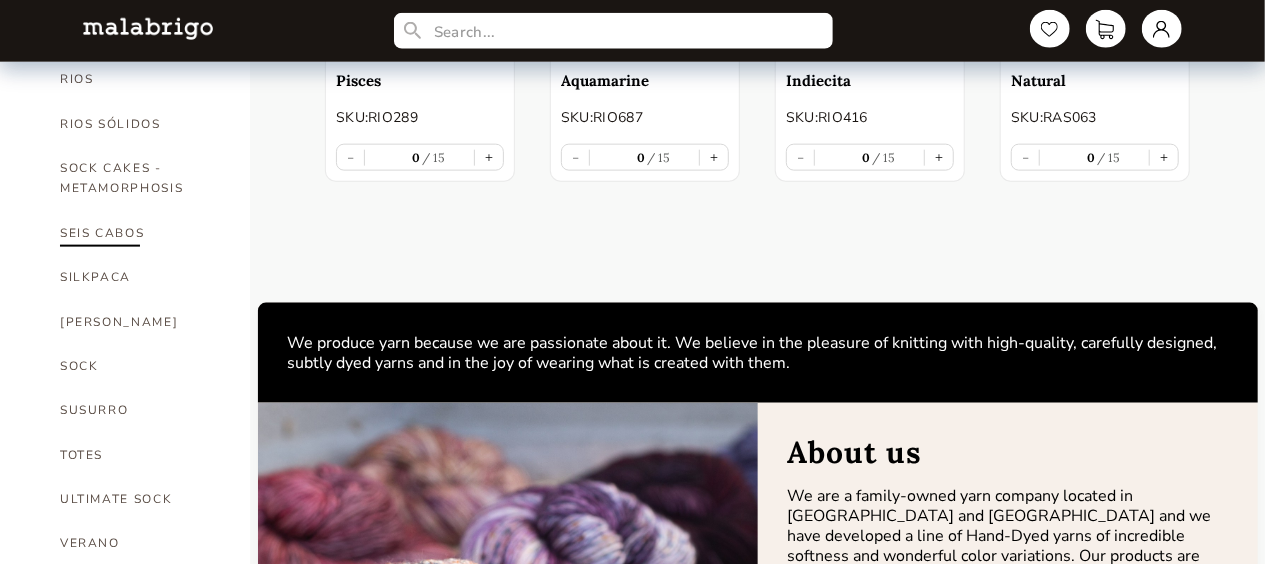 click on "SEIS CABOS" at bounding box center (140, 233) 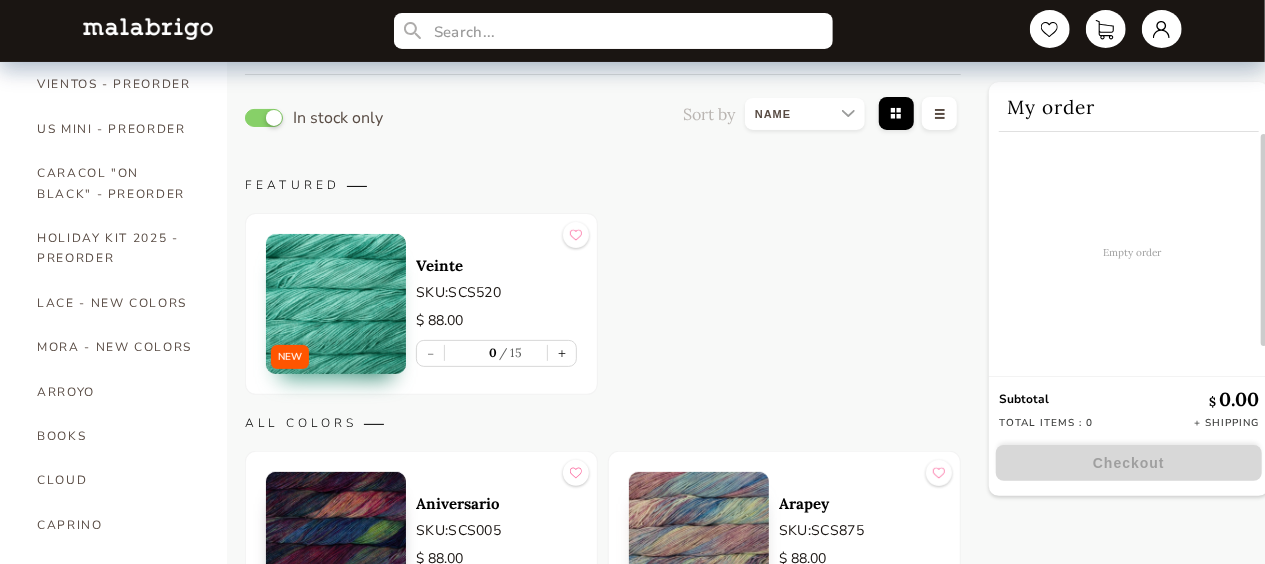 scroll, scrollTop: 0, scrollLeft: 0, axis: both 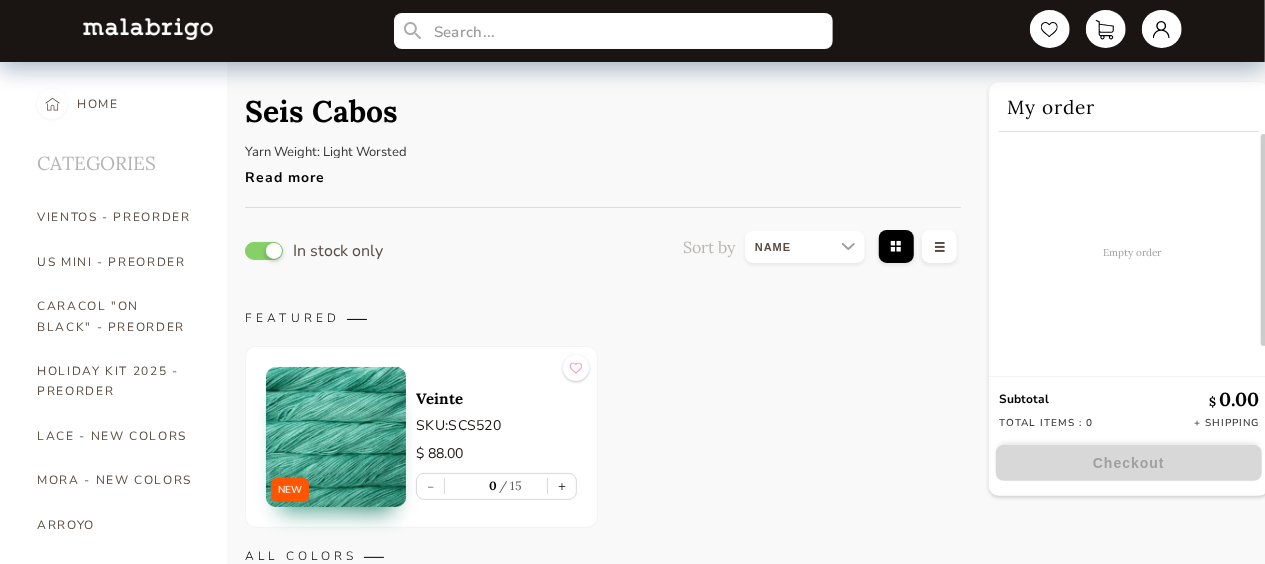click on "In stock only" at bounding box center [314, 251] 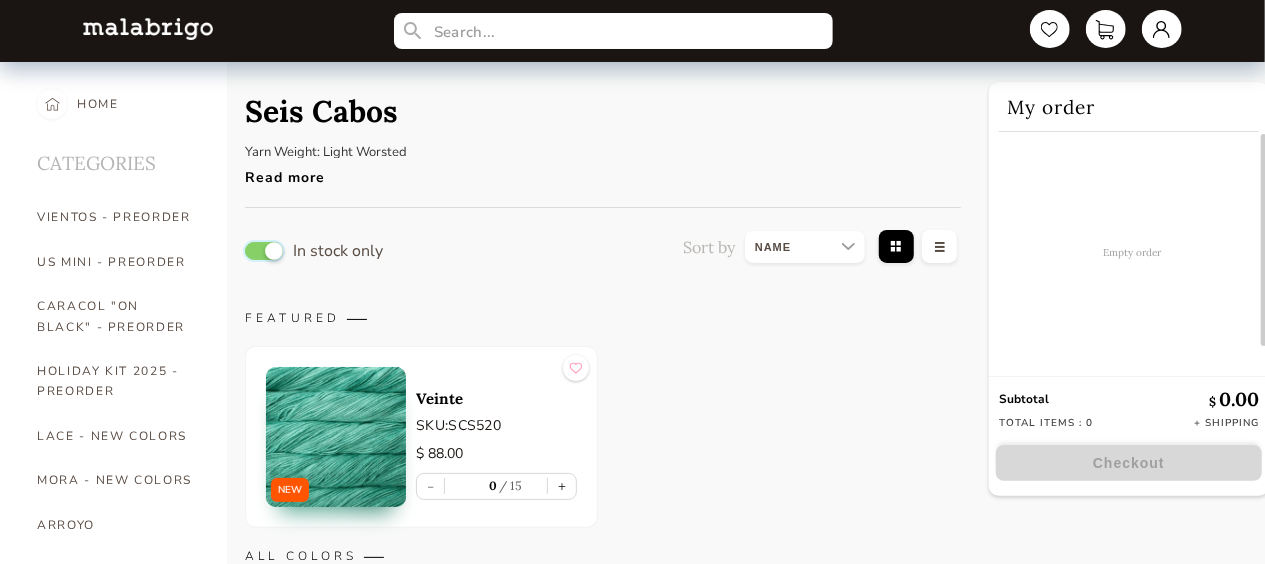 click at bounding box center [264, 251] 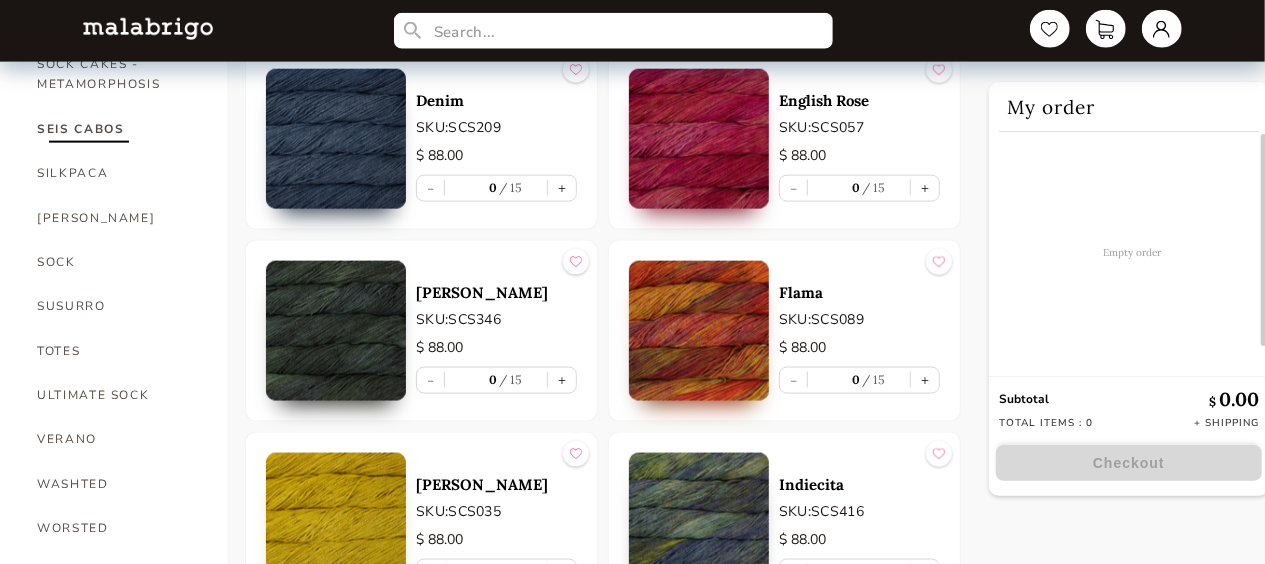 scroll, scrollTop: 1266, scrollLeft: 0, axis: vertical 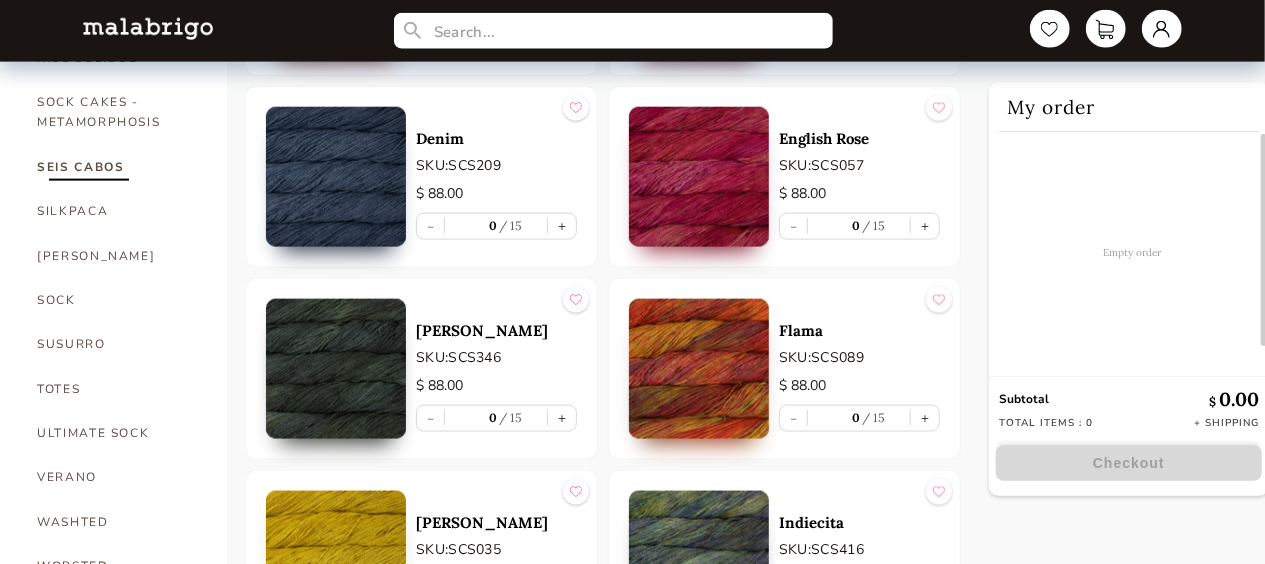click at bounding box center (699, 177) 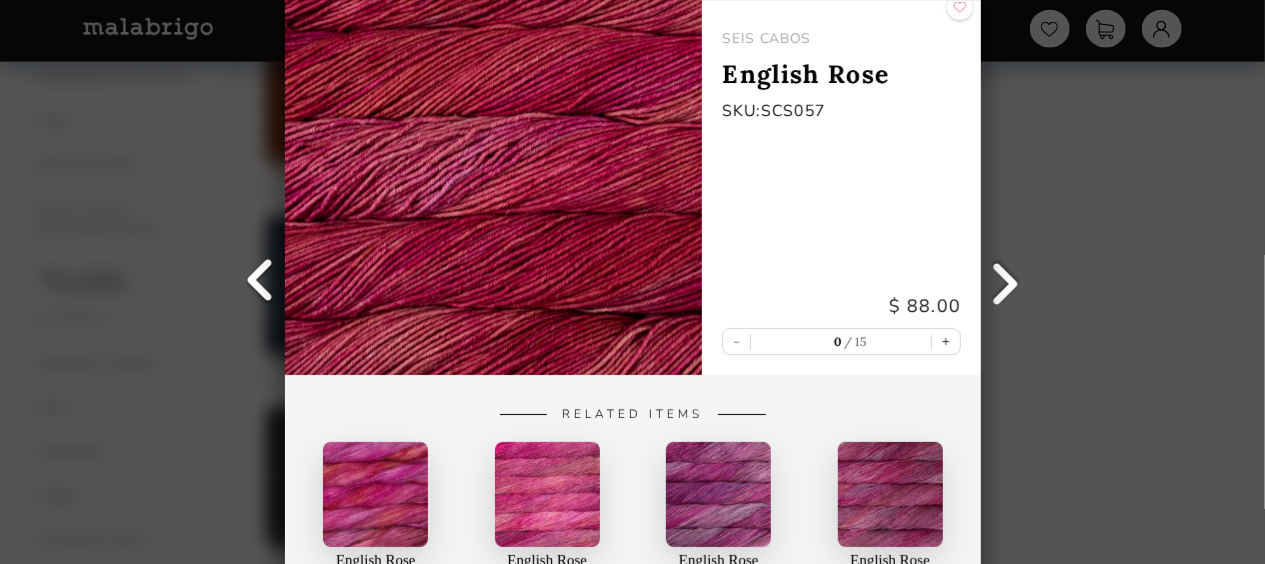 scroll, scrollTop: 1133, scrollLeft: 0, axis: vertical 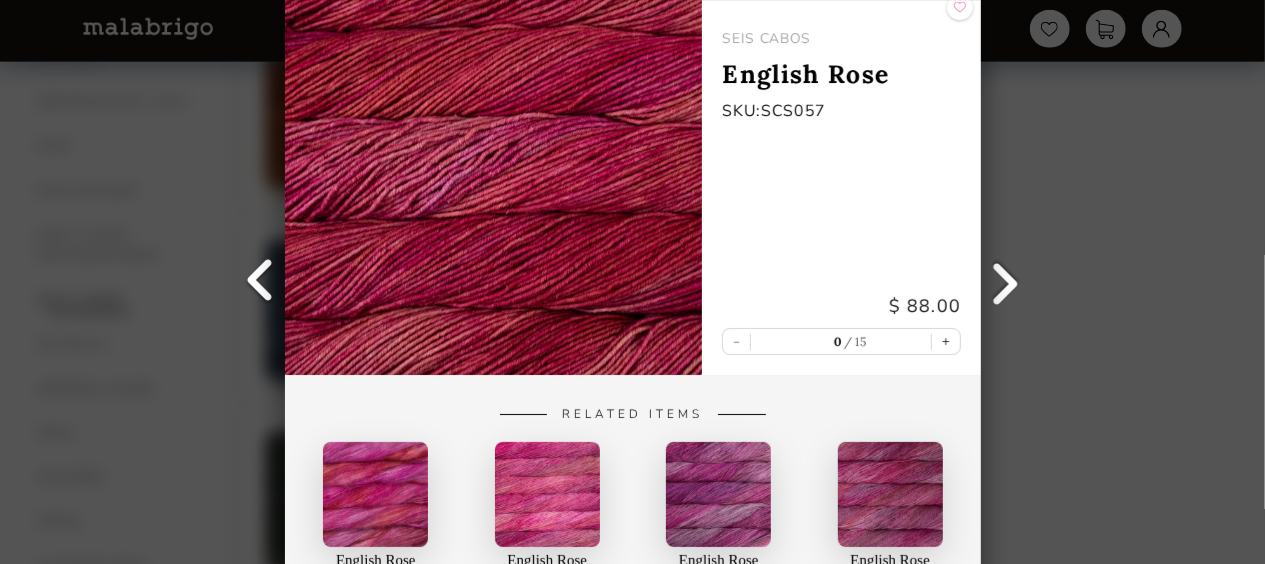 click at bounding box center (493, 164) 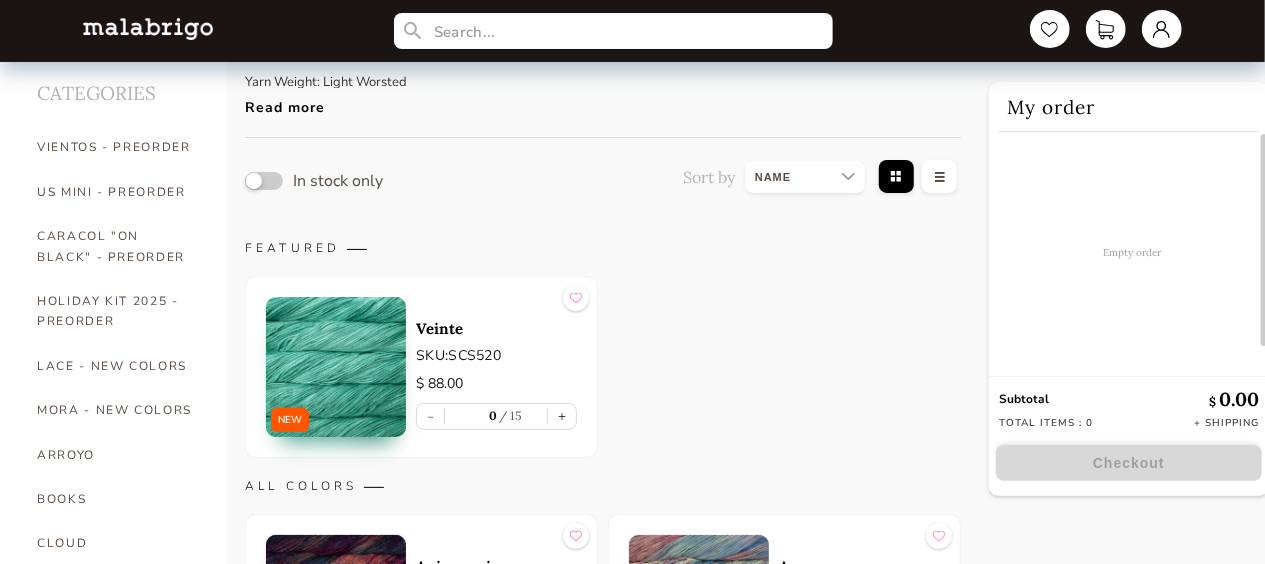 scroll, scrollTop: 0, scrollLeft: 0, axis: both 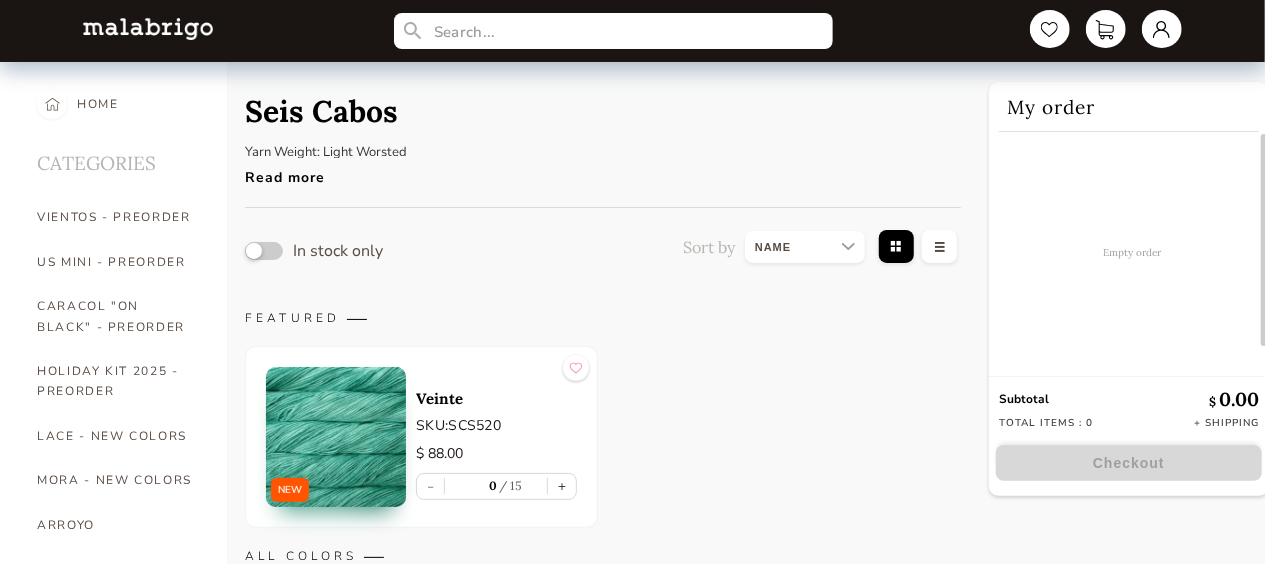 click on "Read more" at bounding box center [360, 172] 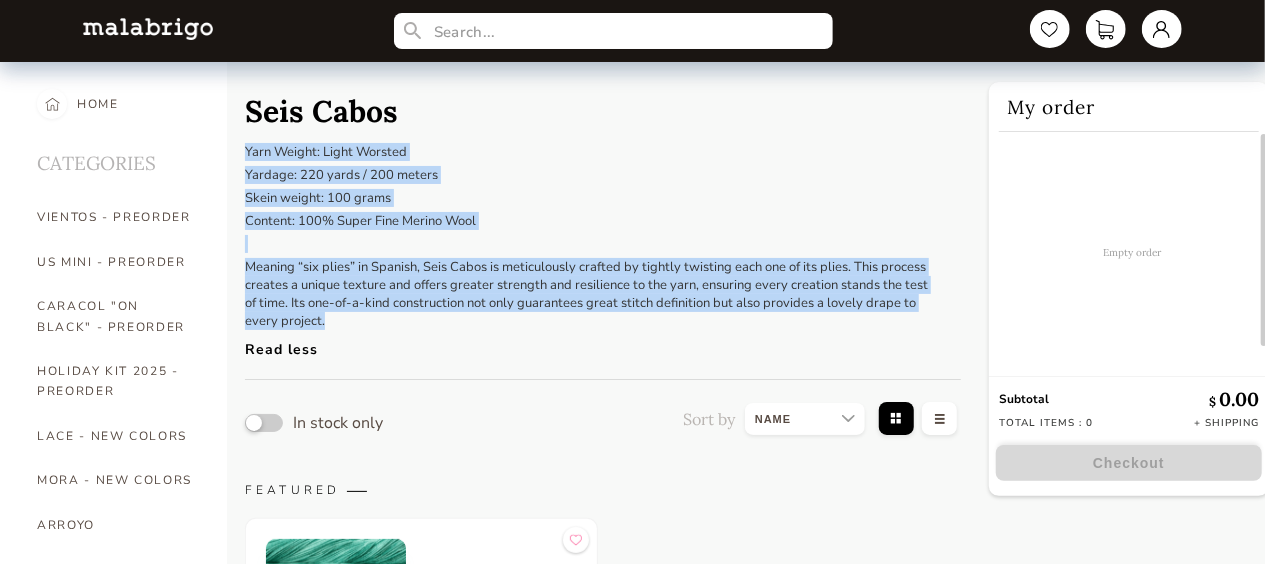 drag, startPoint x: 242, startPoint y: 147, endPoint x: 866, endPoint y: 318, distance: 647.00616 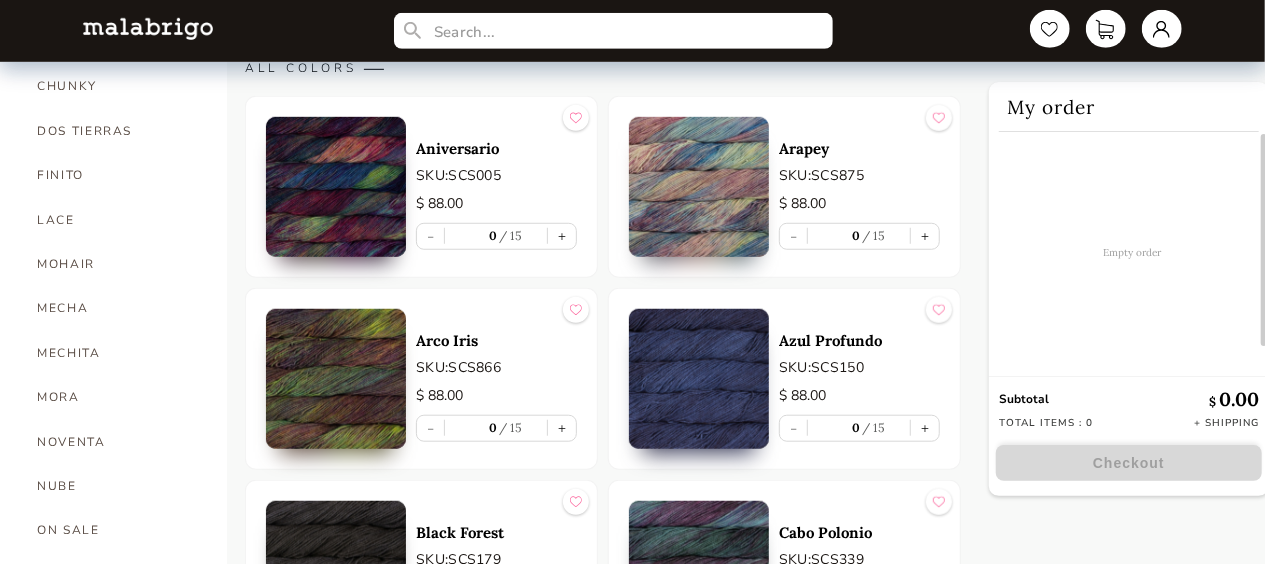 scroll, scrollTop: 666, scrollLeft: 0, axis: vertical 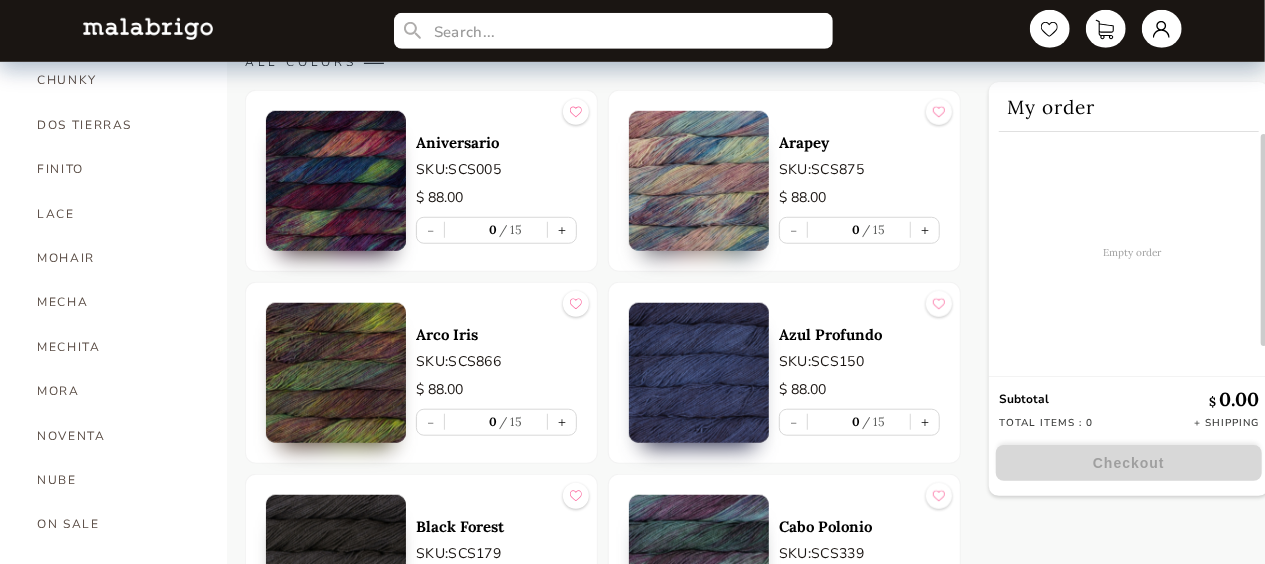 click at bounding box center [336, 373] 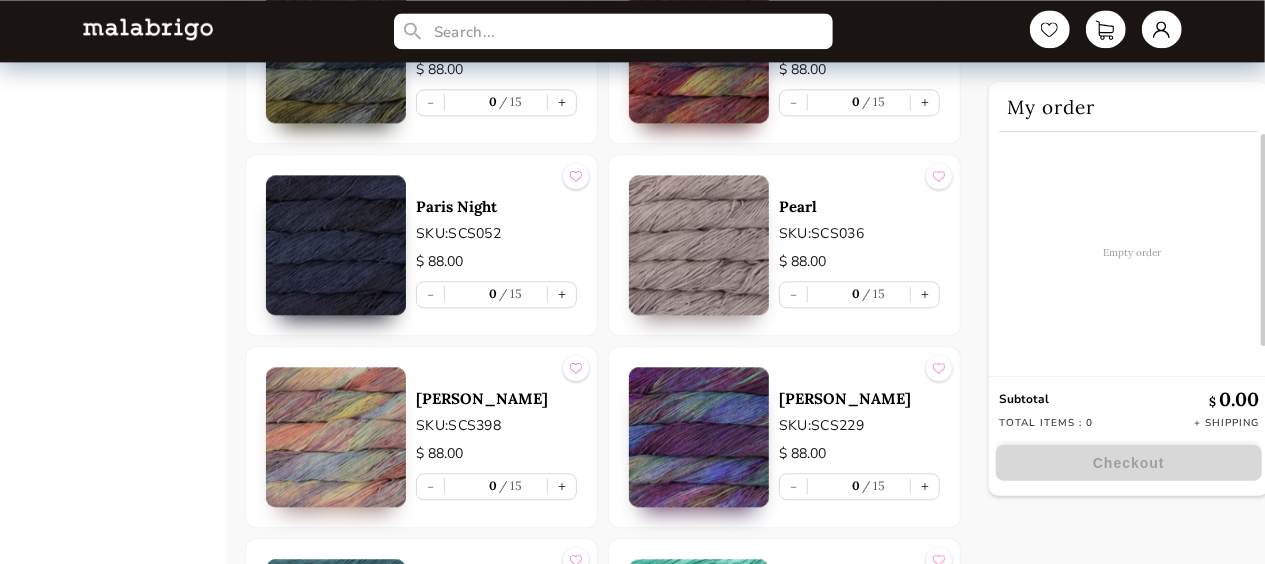scroll, scrollTop: 2333, scrollLeft: 0, axis: vertical 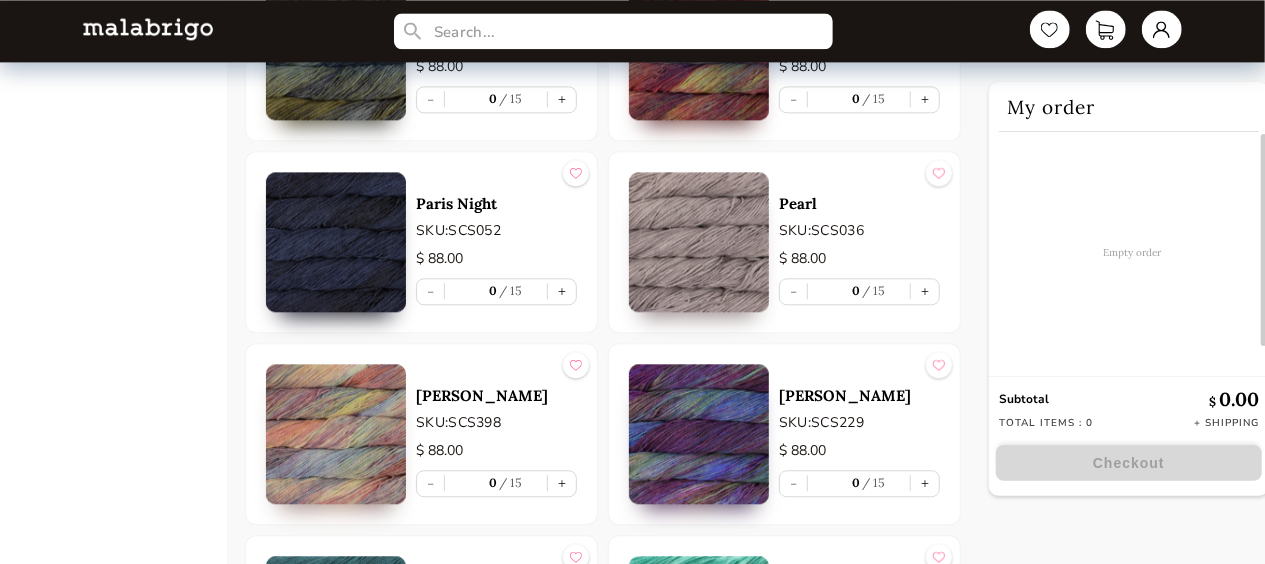 click at bounding box center [699, 242] 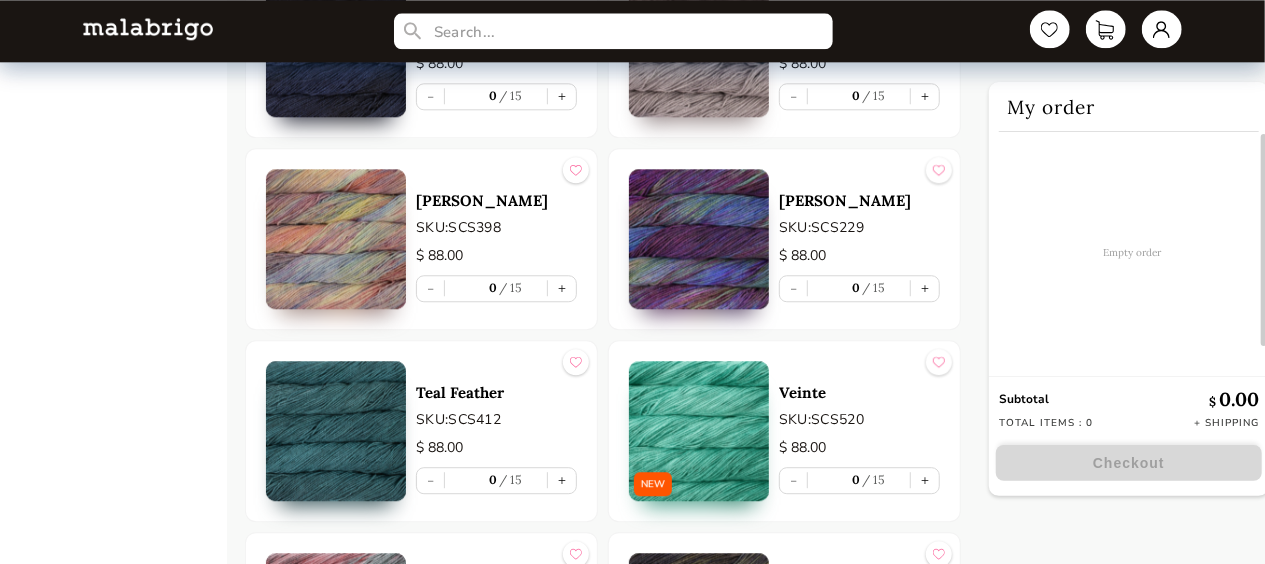 scroll, scrollTop: 2600, scrollLeft: 0, axis: vertical 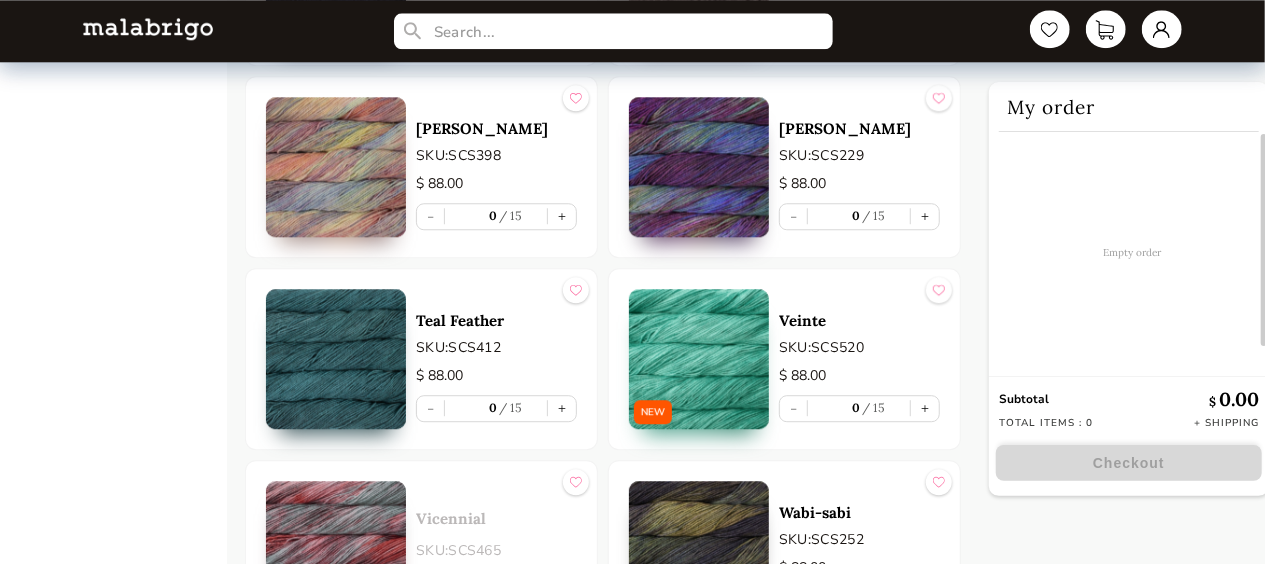 click at bounding box center [699, 359] 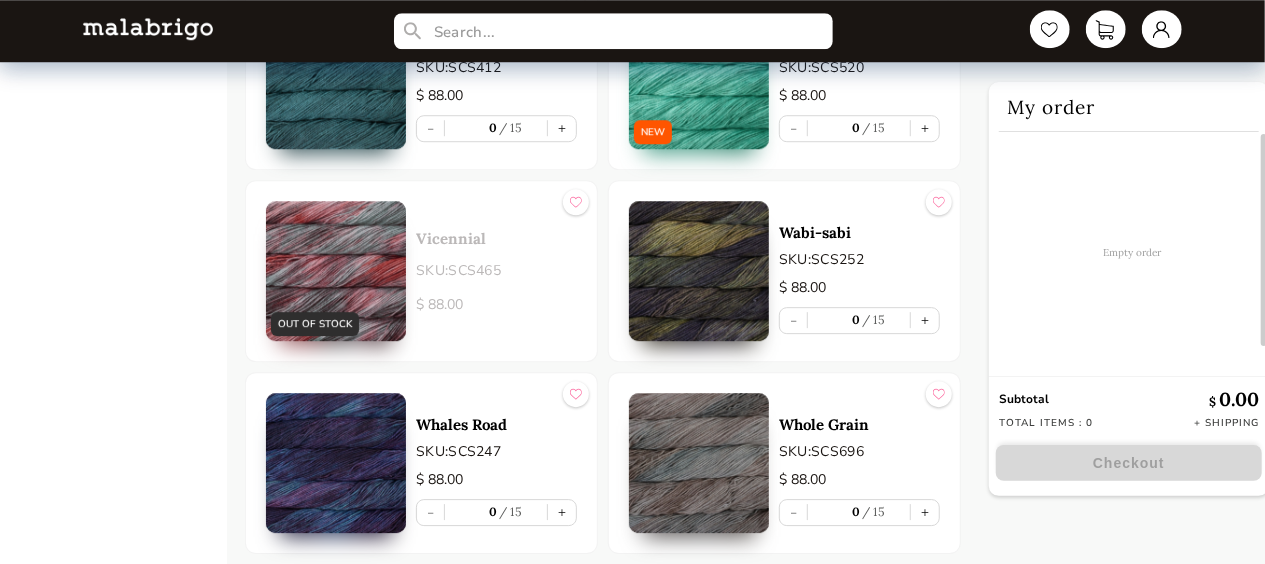 scroll, scrollTop: 2906, scrollLeft: 0, axis: vertical 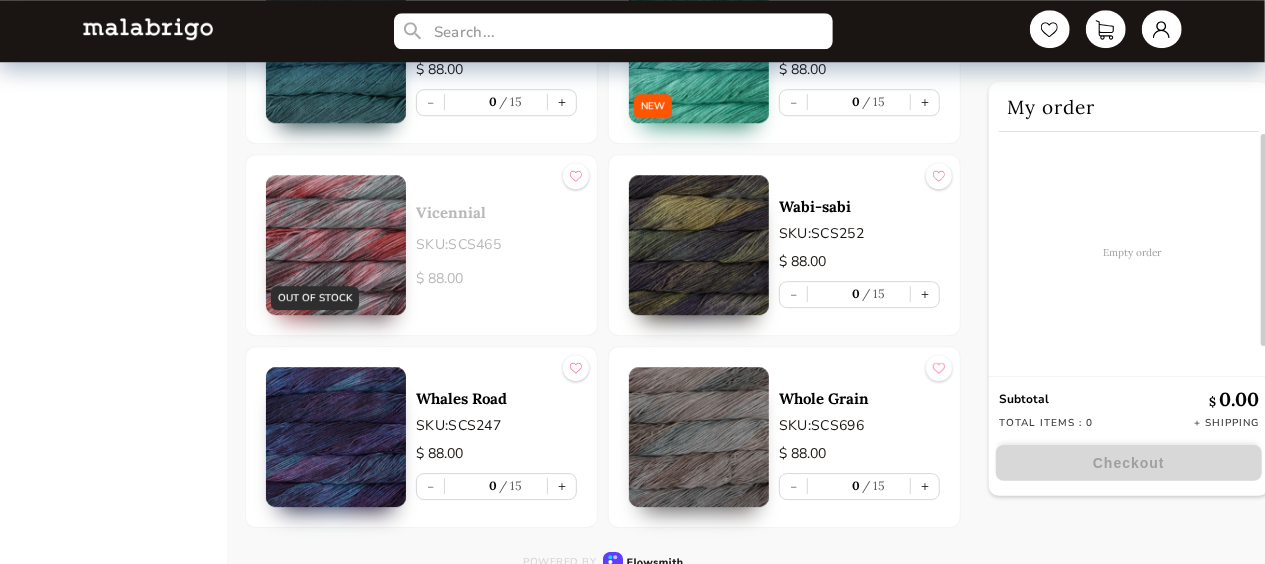 click at bounding box center [699, 437] 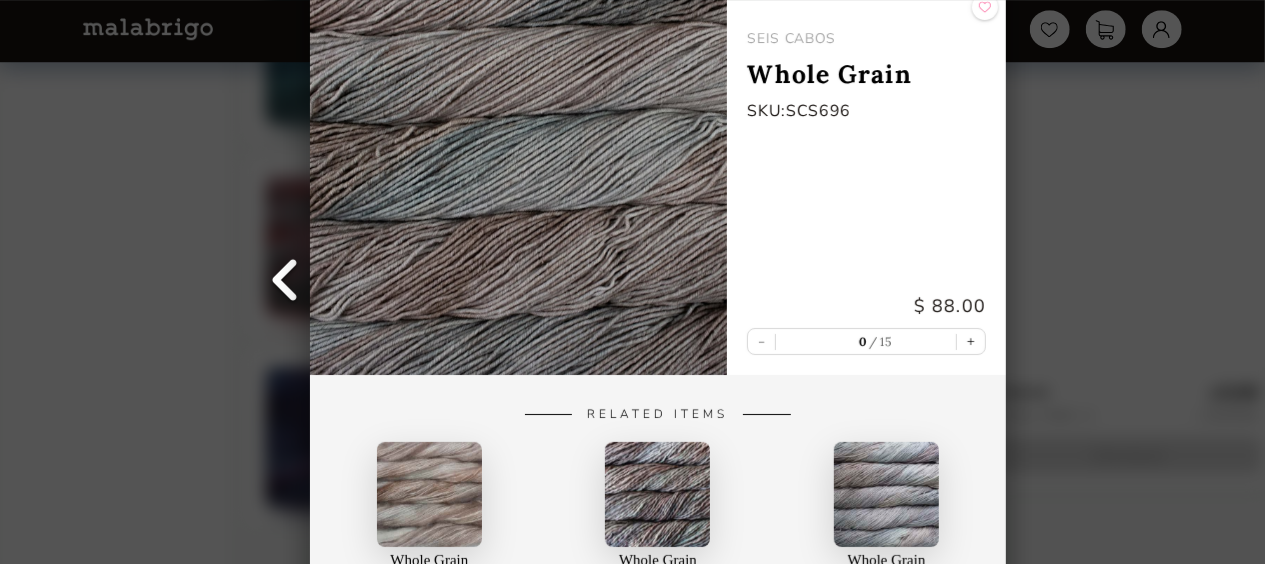 click on "Back SEIS CABOS Whole Grain SKU:  SCS696 $   88.00 - 0 15 + Related Items Whole Grain MOHAIR Whole Grain Rasta Whole Grain [PERSON_NAME]" at bounding box center [632, 282] 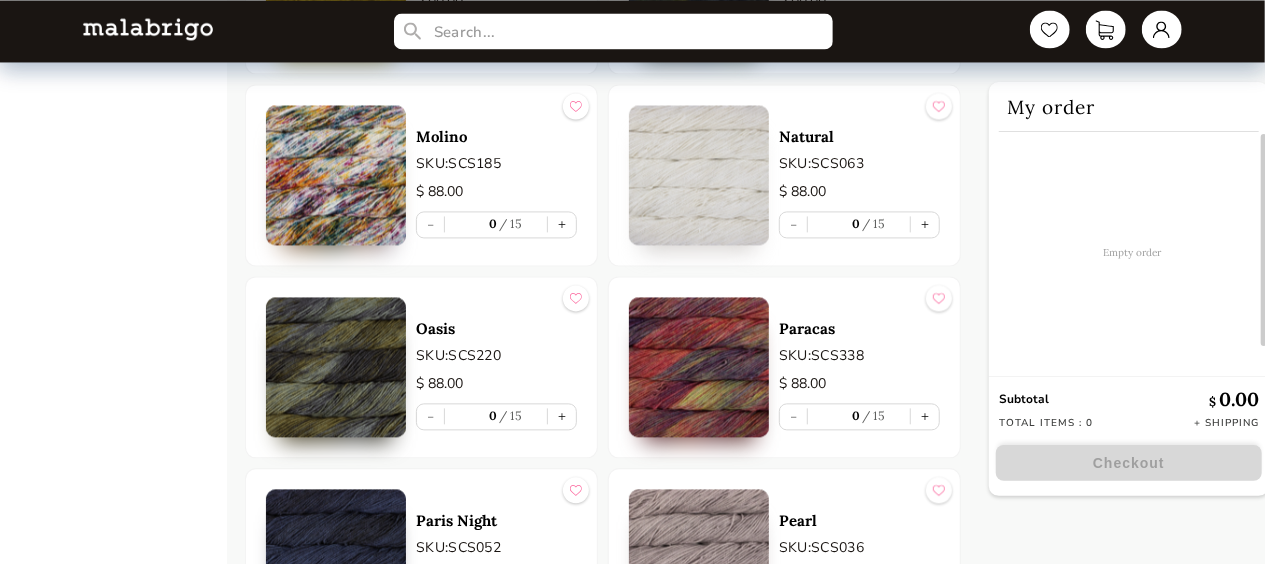 scroll, scrollTop: 1972, scrollLeft: 0, axis: vertical 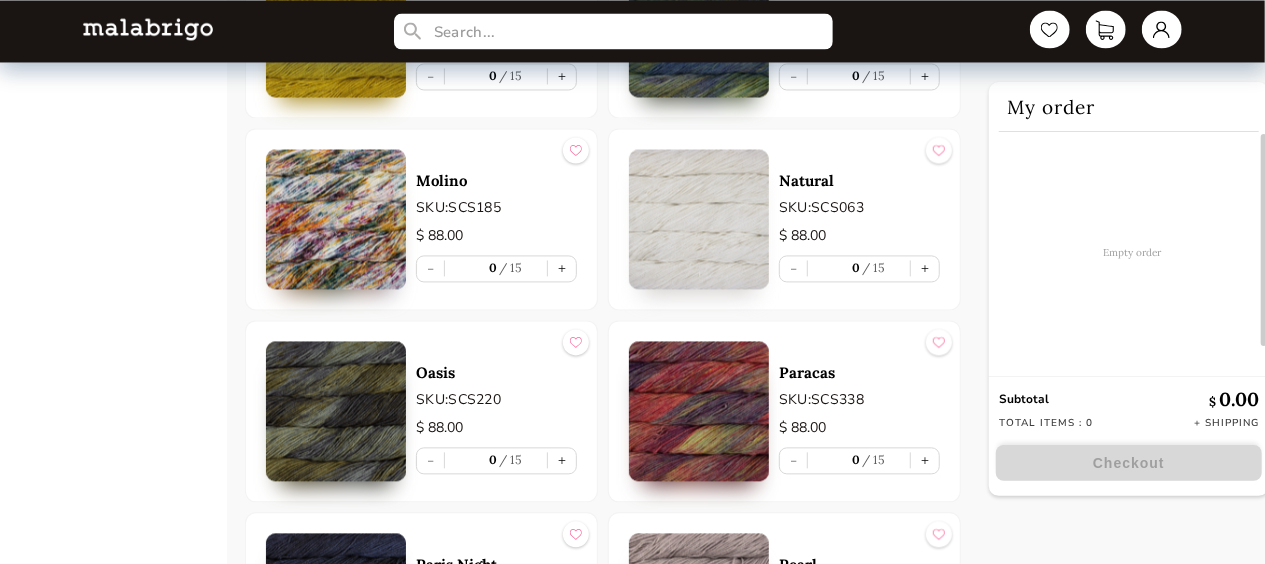 click at bounding box center (699, 219) 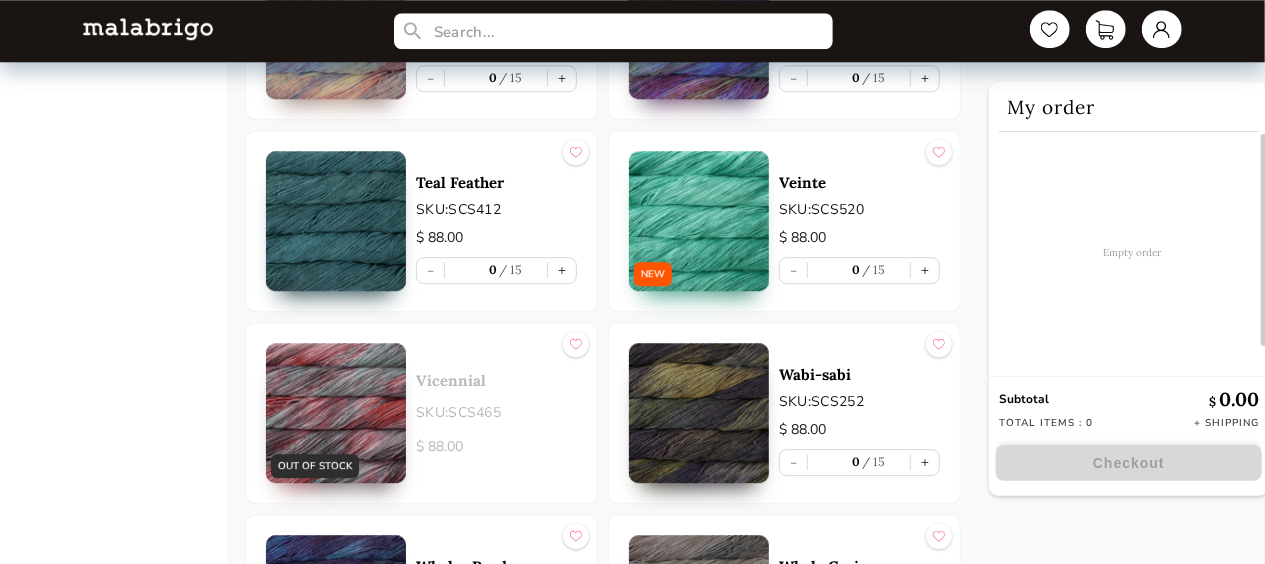 scroll, scrollTop: 2772, scrollLeft: 0, axis: vertical 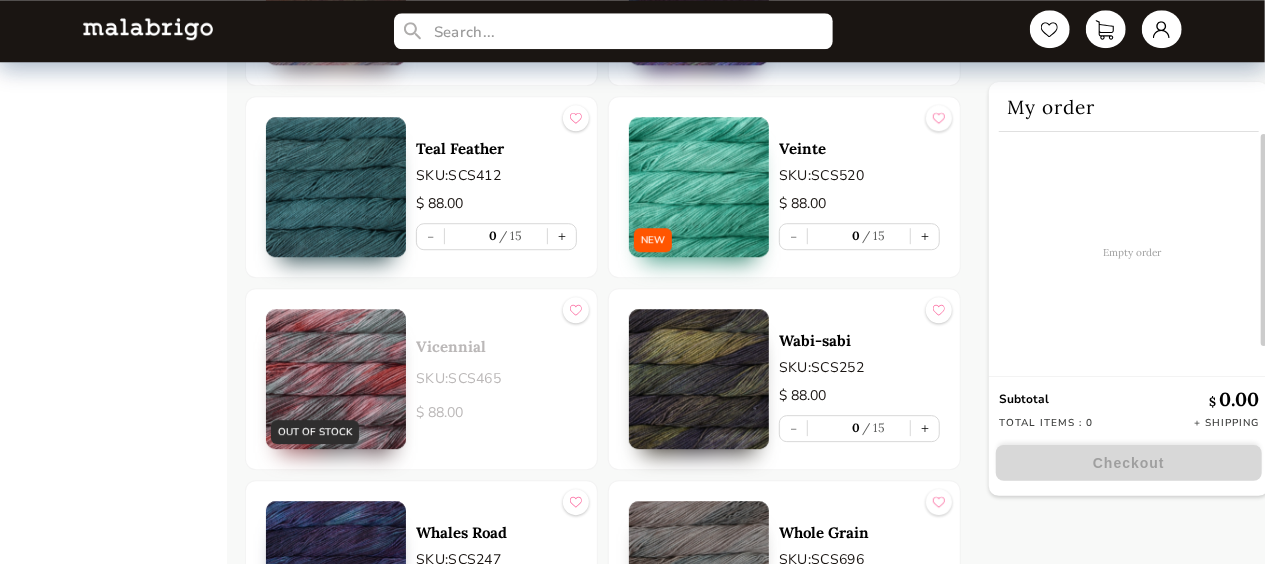 click at bounding box center [336, 379] 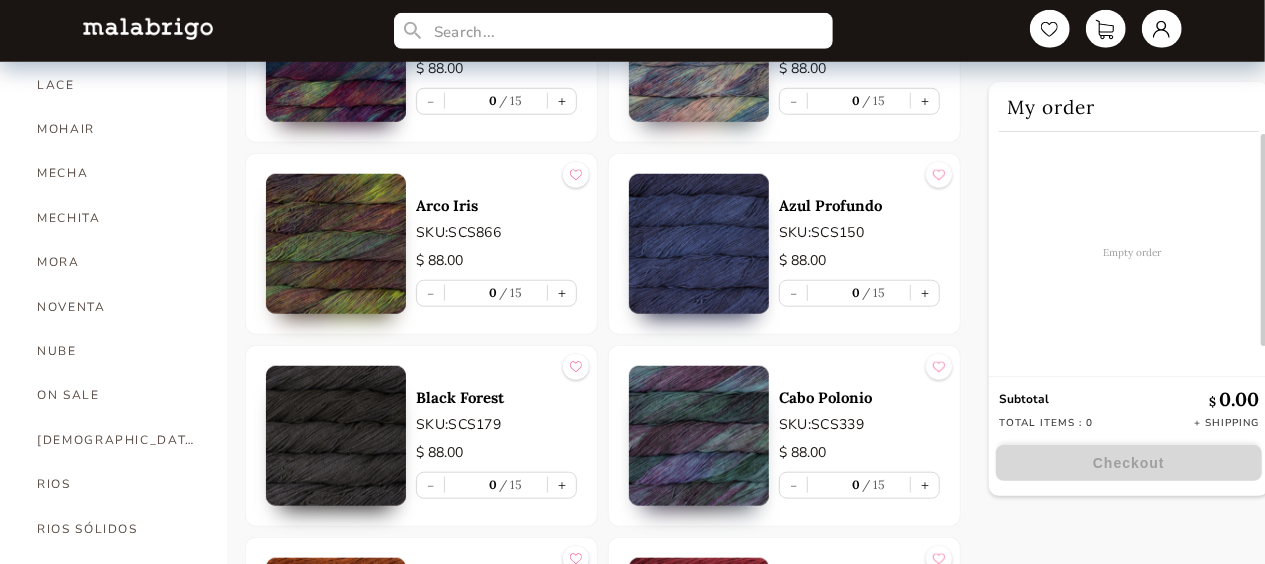 scroll, scrollTop: 772, scrollLeft: 0, axis: vertical 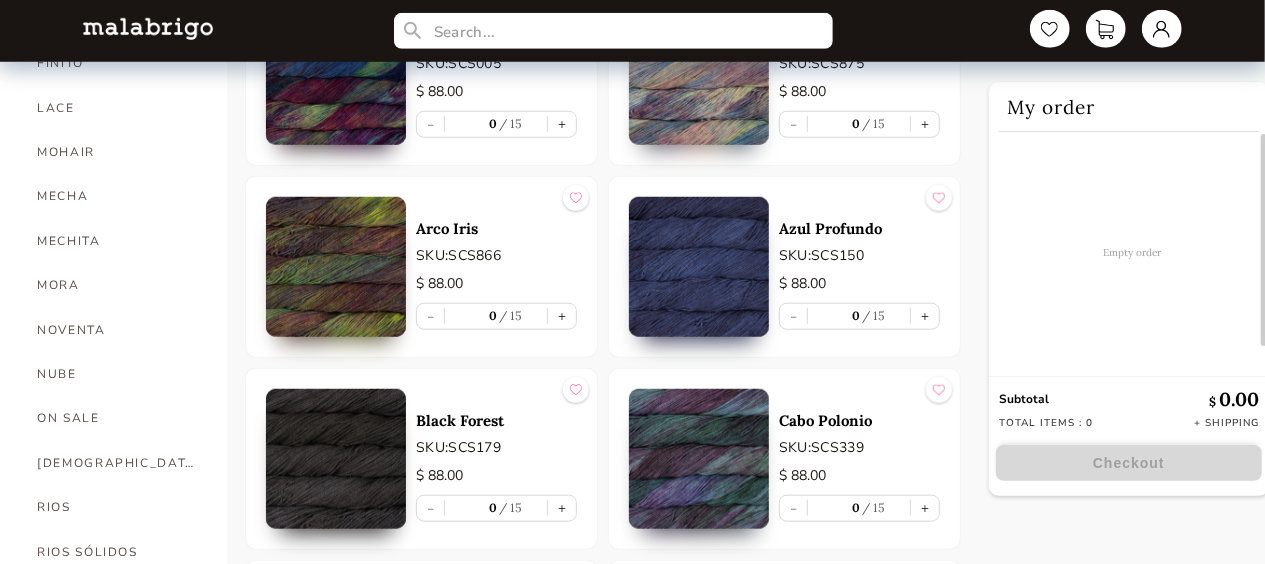 click at bounding box center (699, 267) 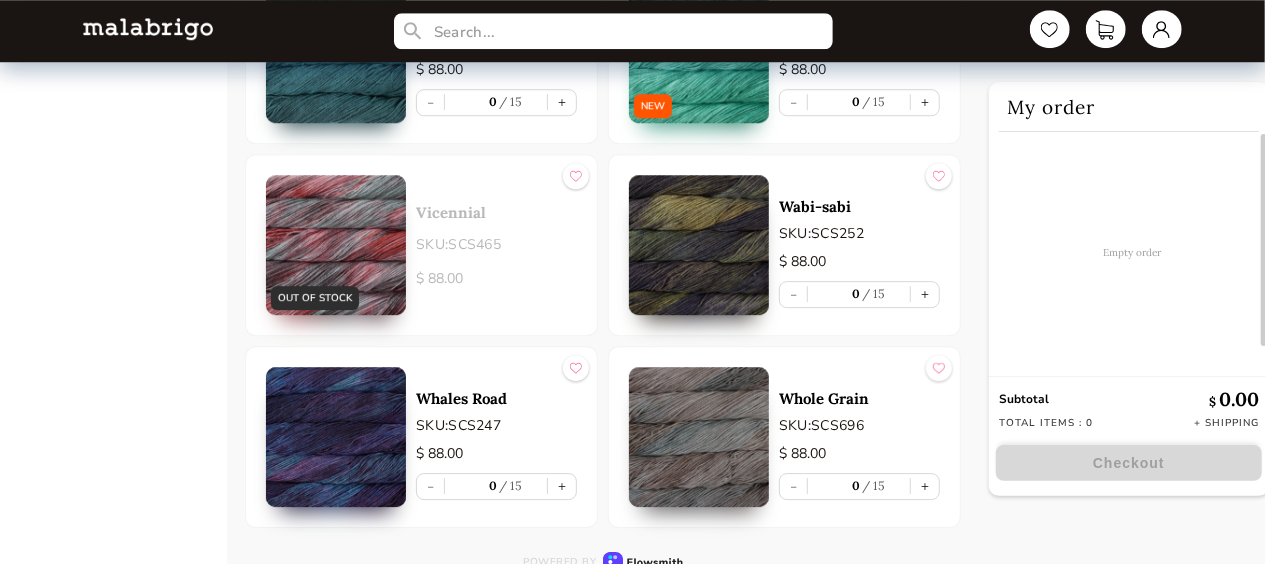 scroll, scrollTop: 2706, scrollLeft: 0, axis: vertical 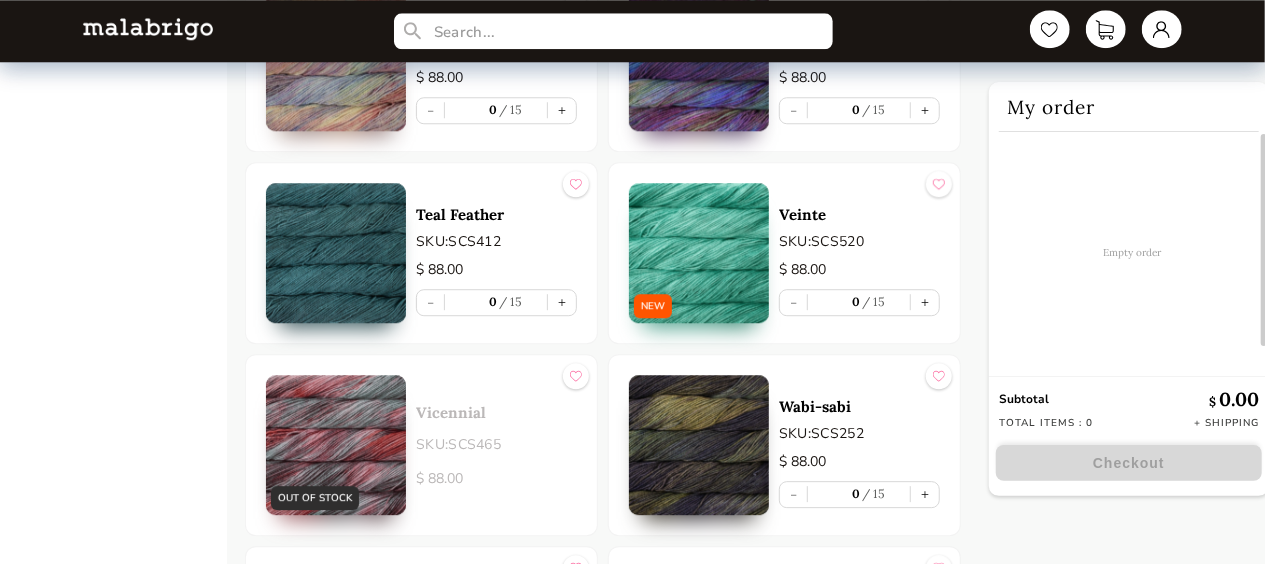 click at bounding box center (336, 253) 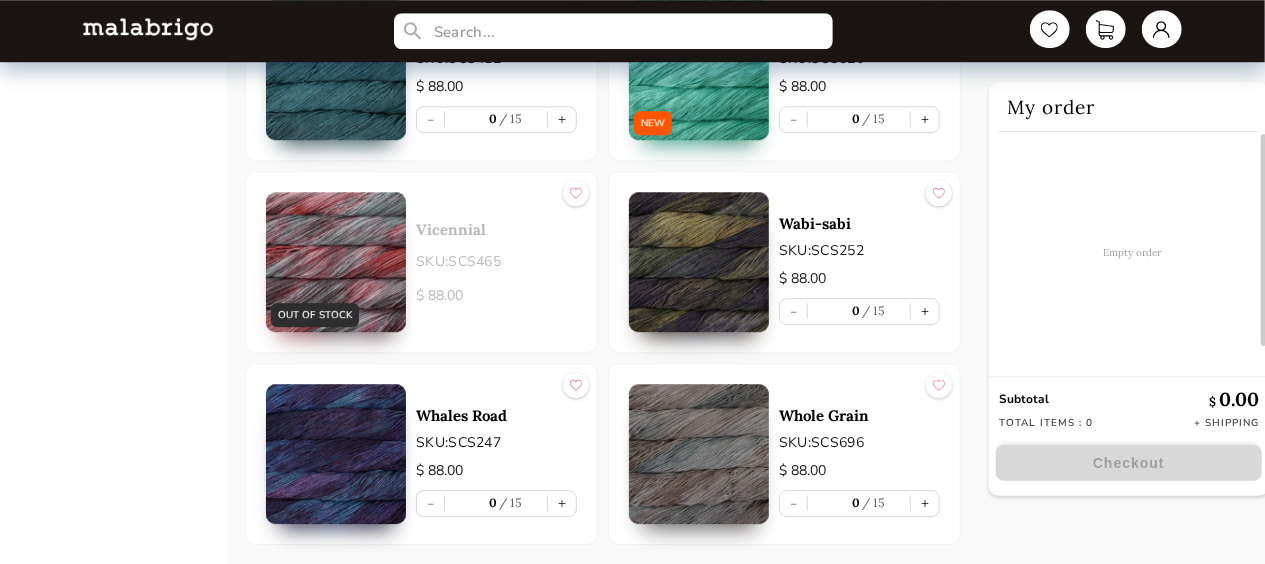 scroll, scrollTop: 2906, scrollLeft: 0, axis: vertical 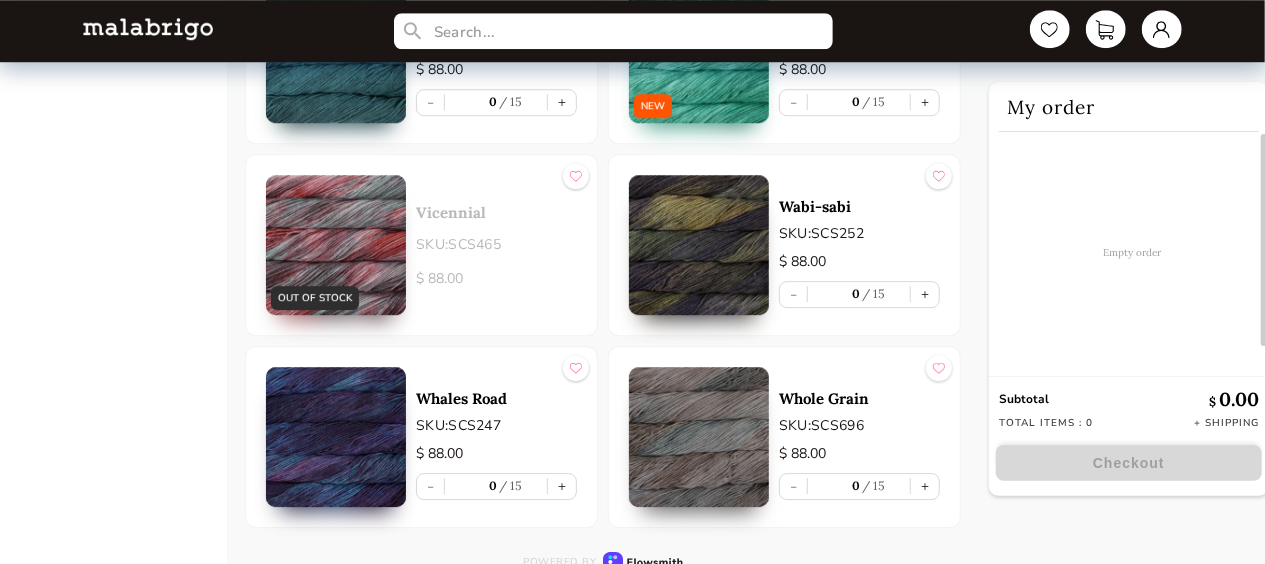 click at bounding box center [336, 437] 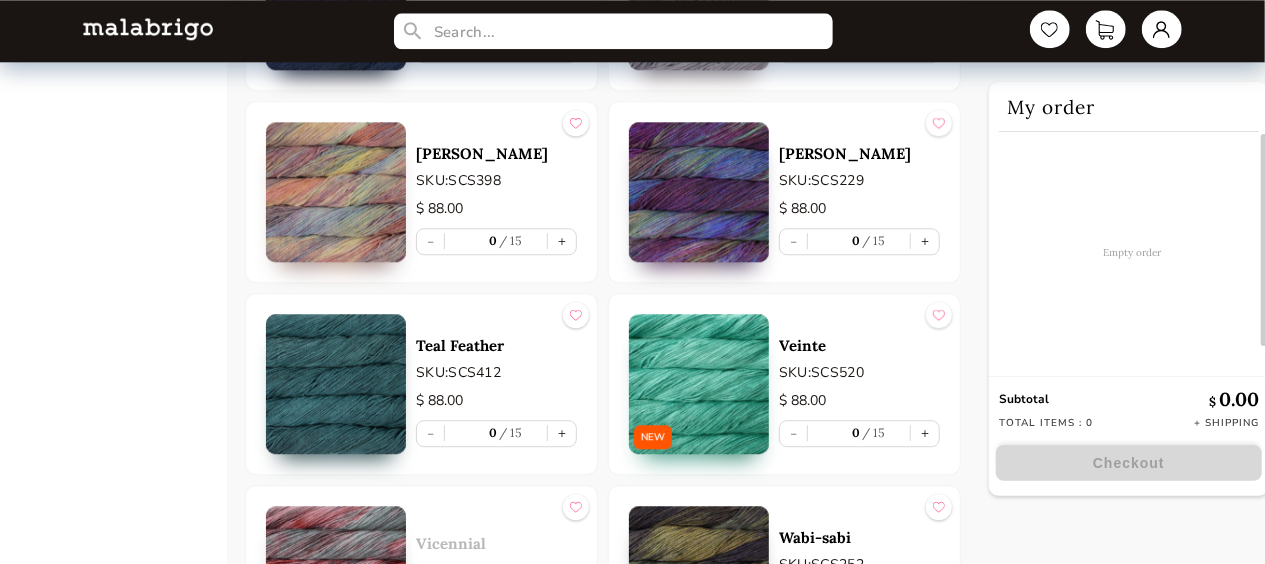 scroll, scrollTop: 2572, scrollLeft: 0, axis: vertical 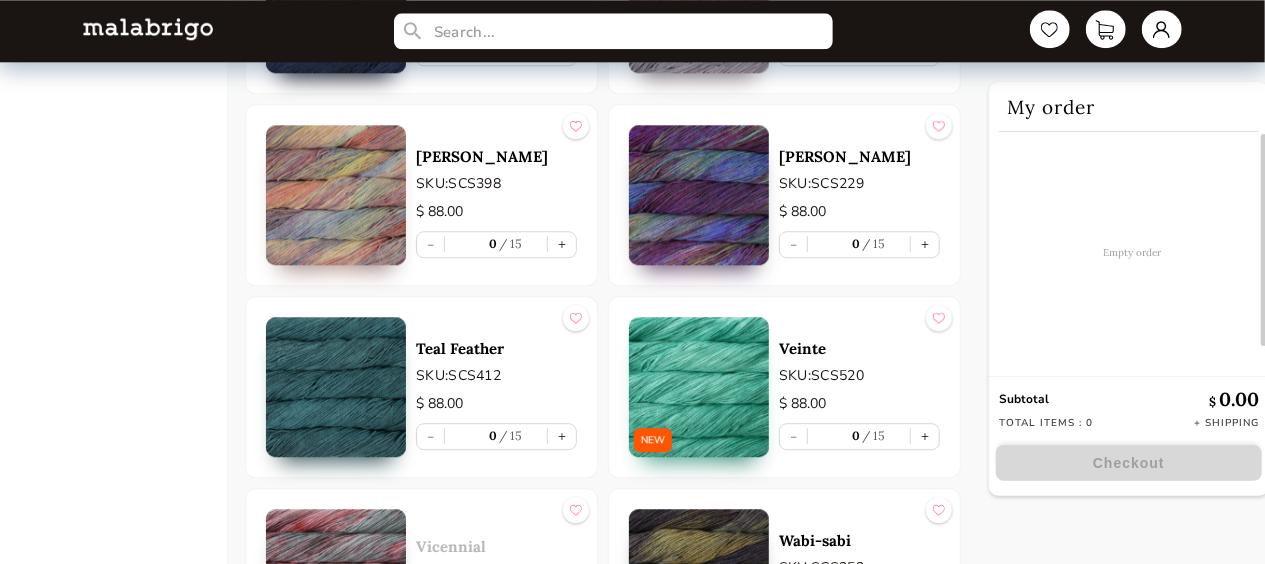 click at bounding box center (699, 195) 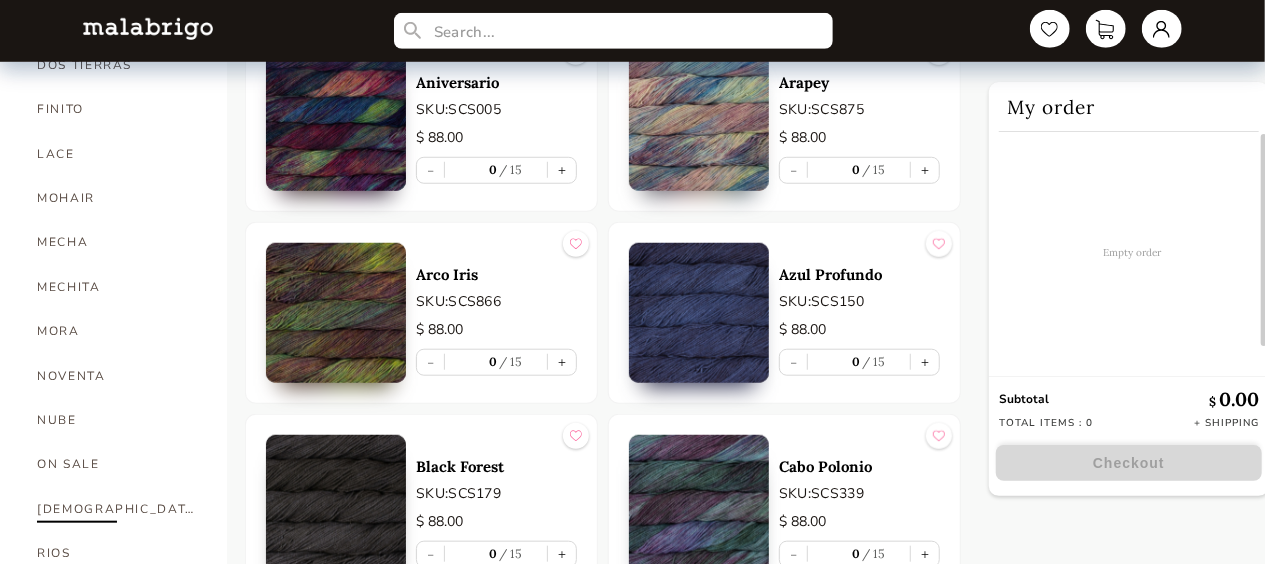 scroll, scrollTop: 706, scrollLeft: 0, axis: vertical 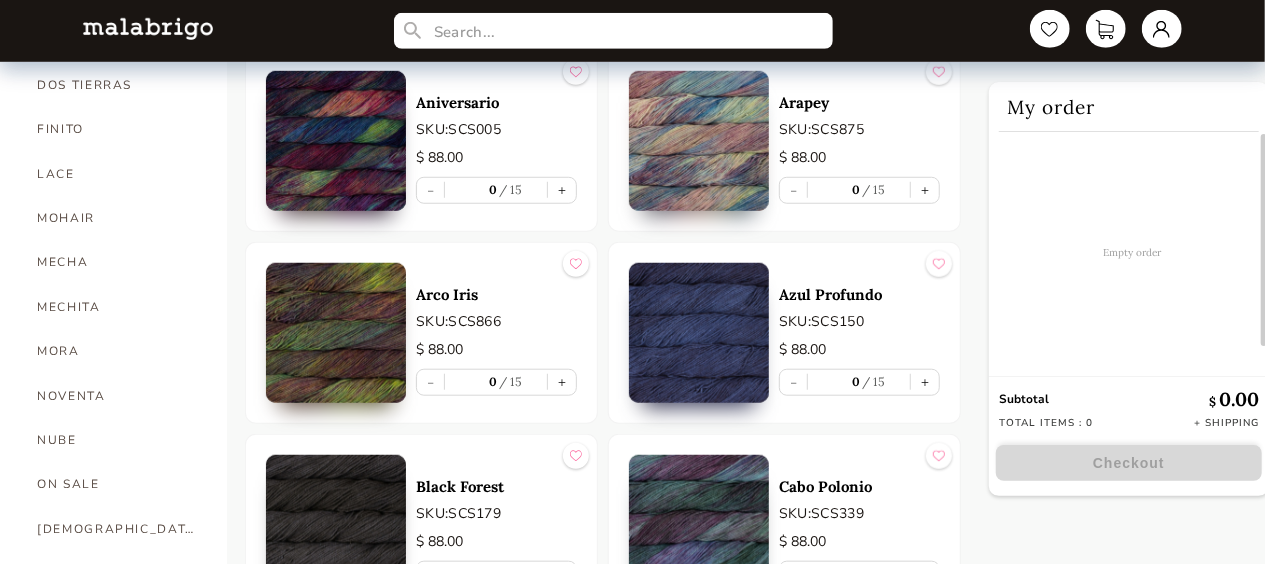 click at bounding box center [336, 141] 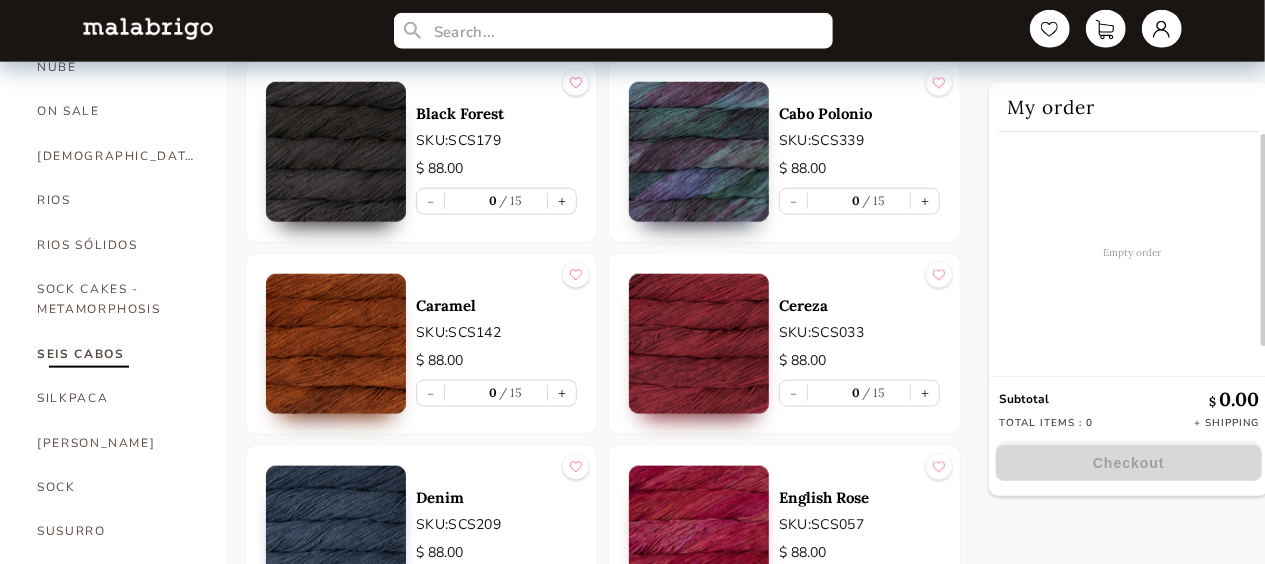 scroll, scrollTop: 1039, scrollLeft: 0, axis: vertical 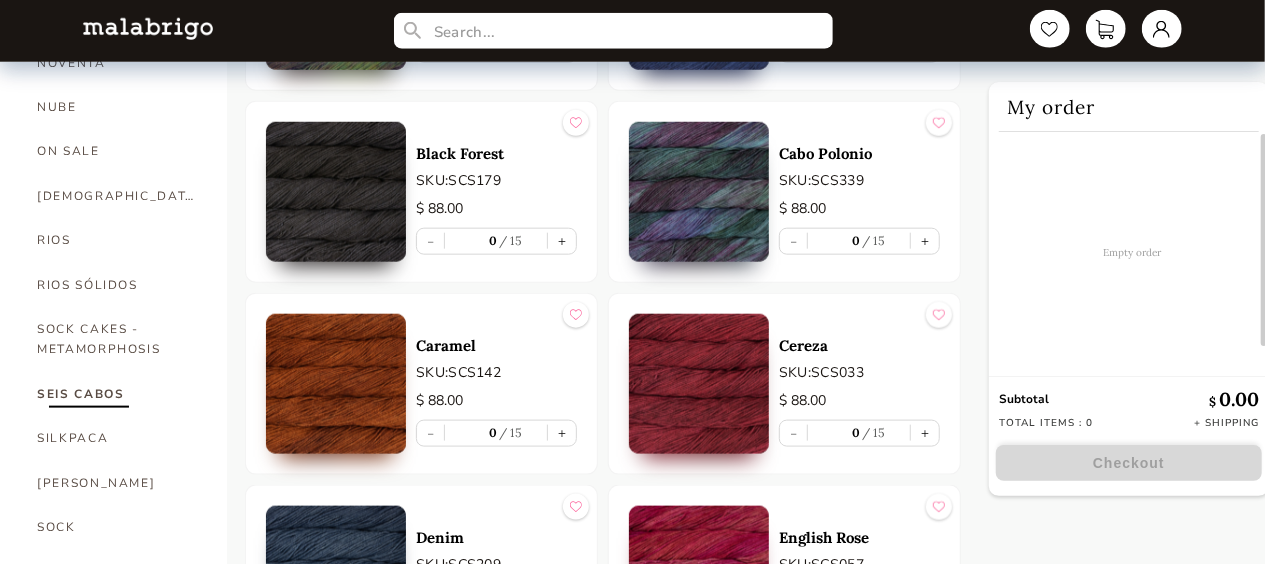 click at bounding box center [699, 192] 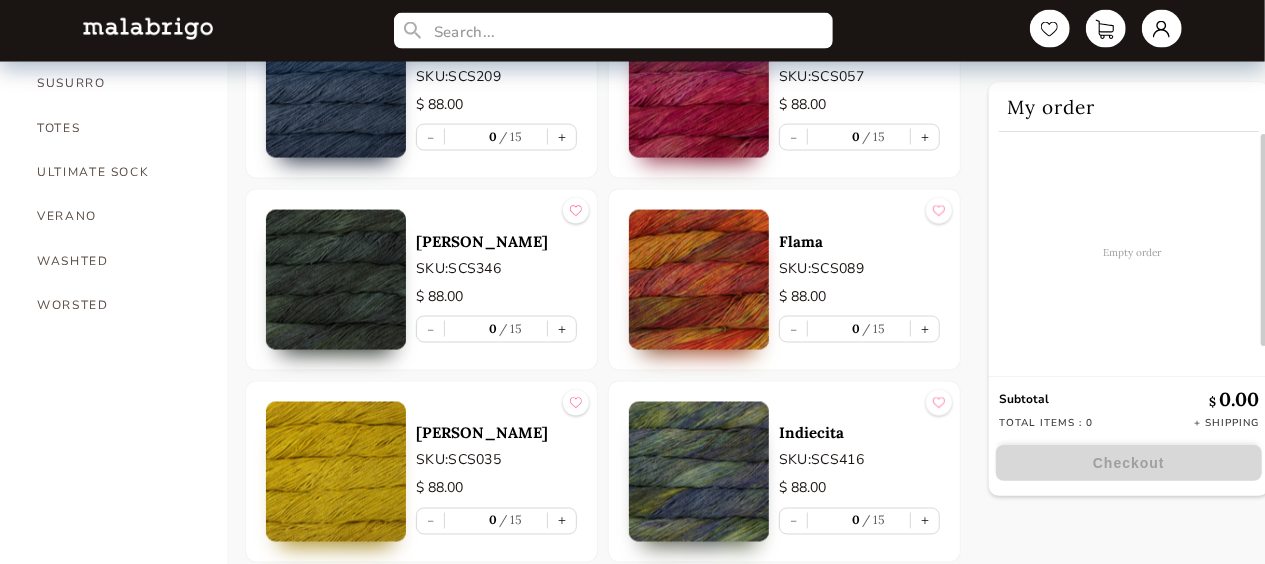scroll, scrollTop: 1572, scrollLeft: 0, axis: vertical 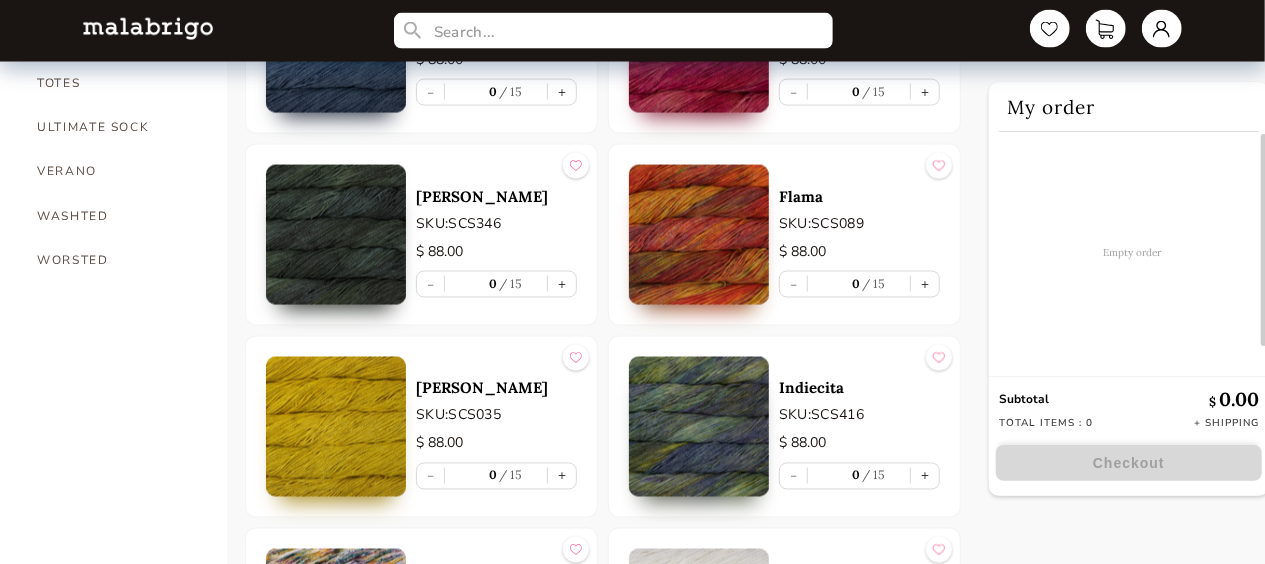 click at bounding box center (336, 235) 